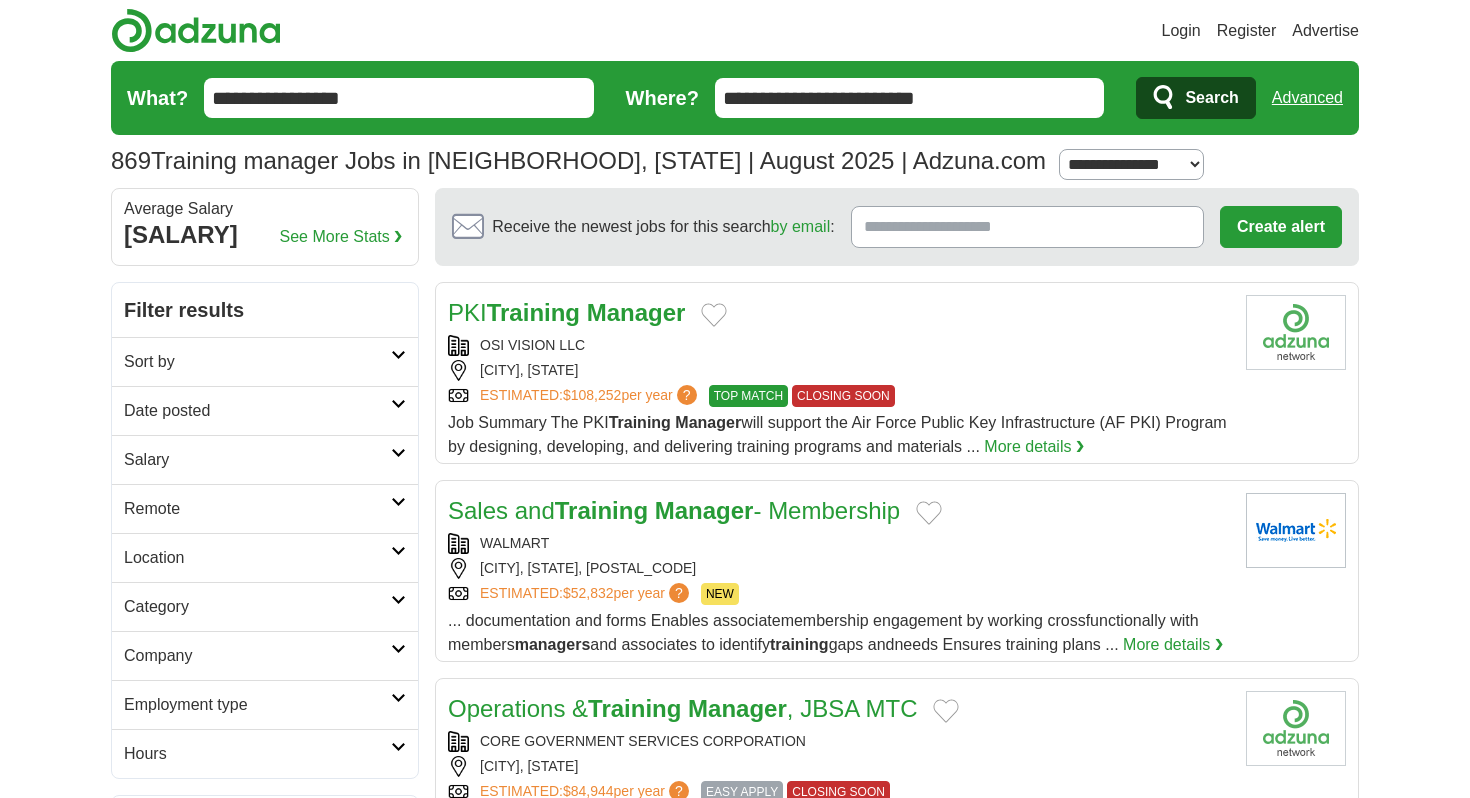 scroll, scrollTop: 0, scrollLeft: 0, axis: both 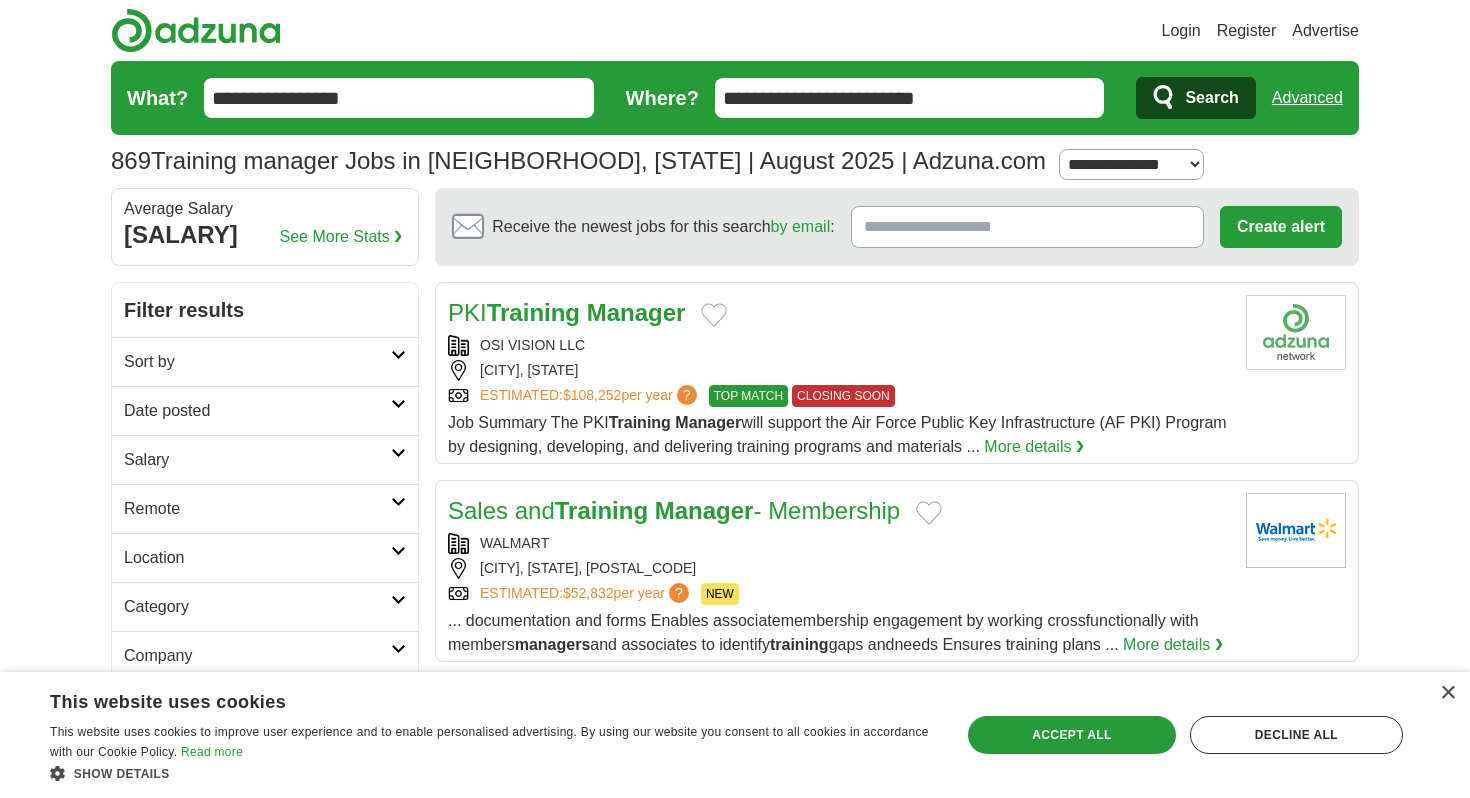 click on "**********" at bounding box center [910, 98] 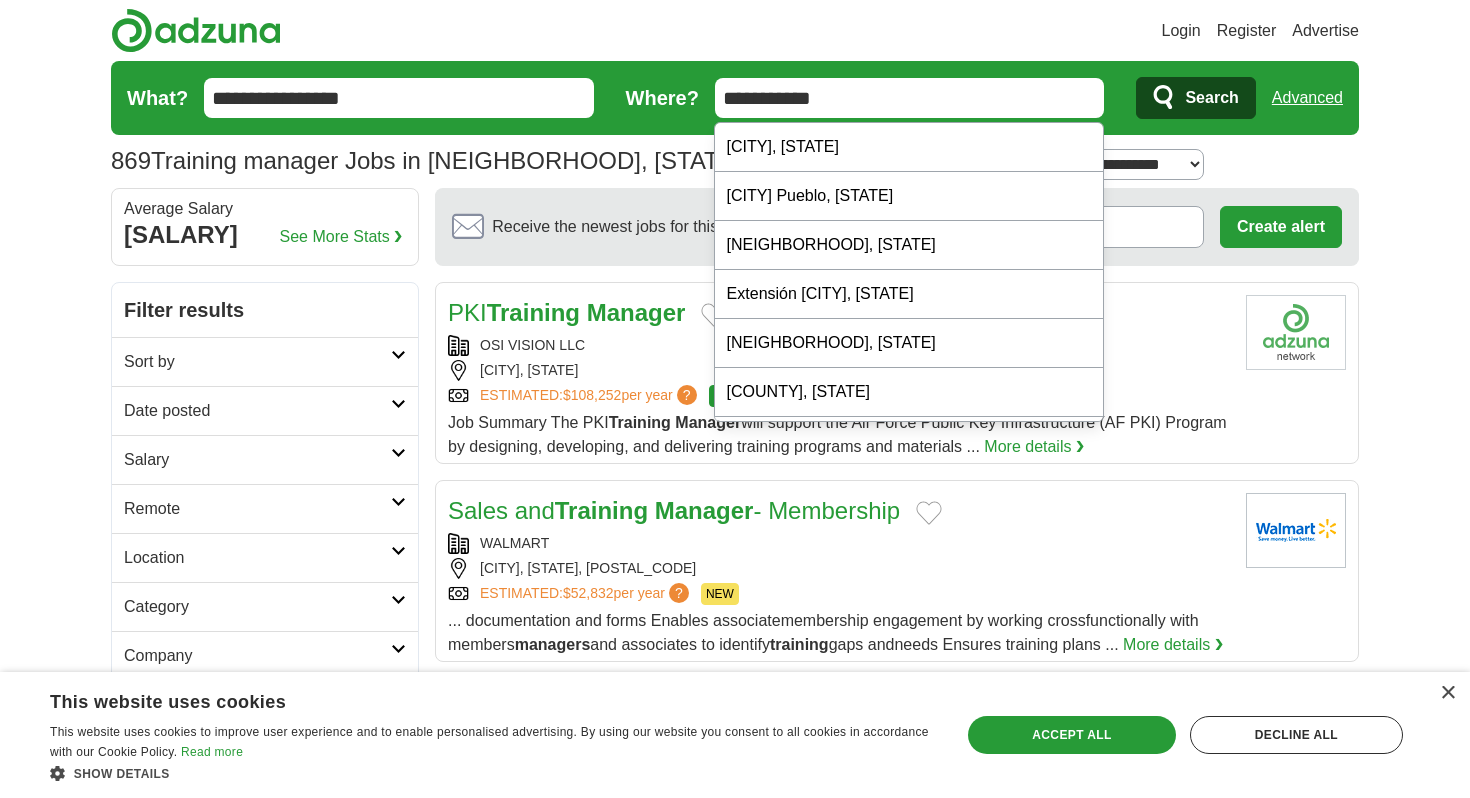 type on "**********" 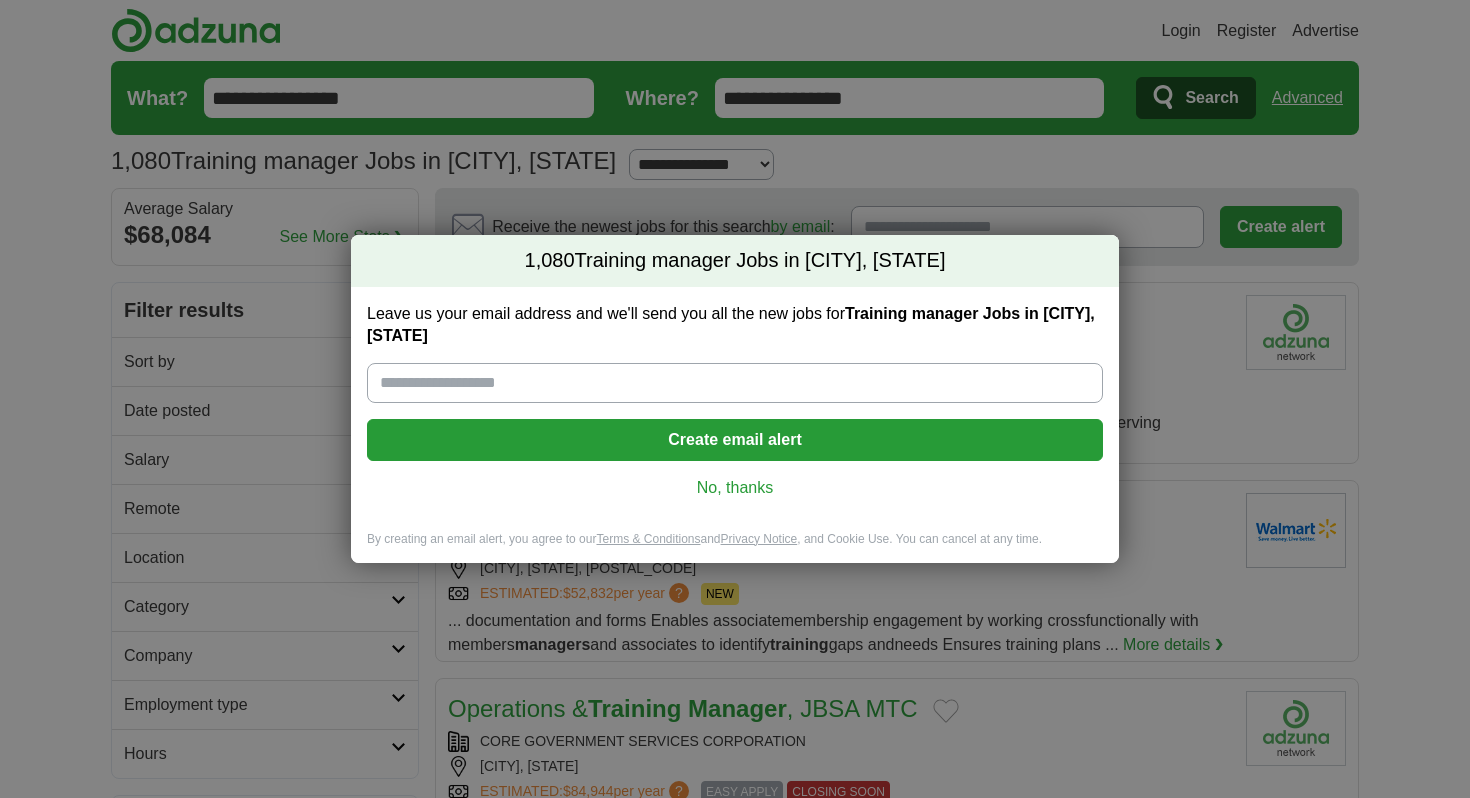 scroll, scrollTop: 0, scrollLeft: 0, axis: both 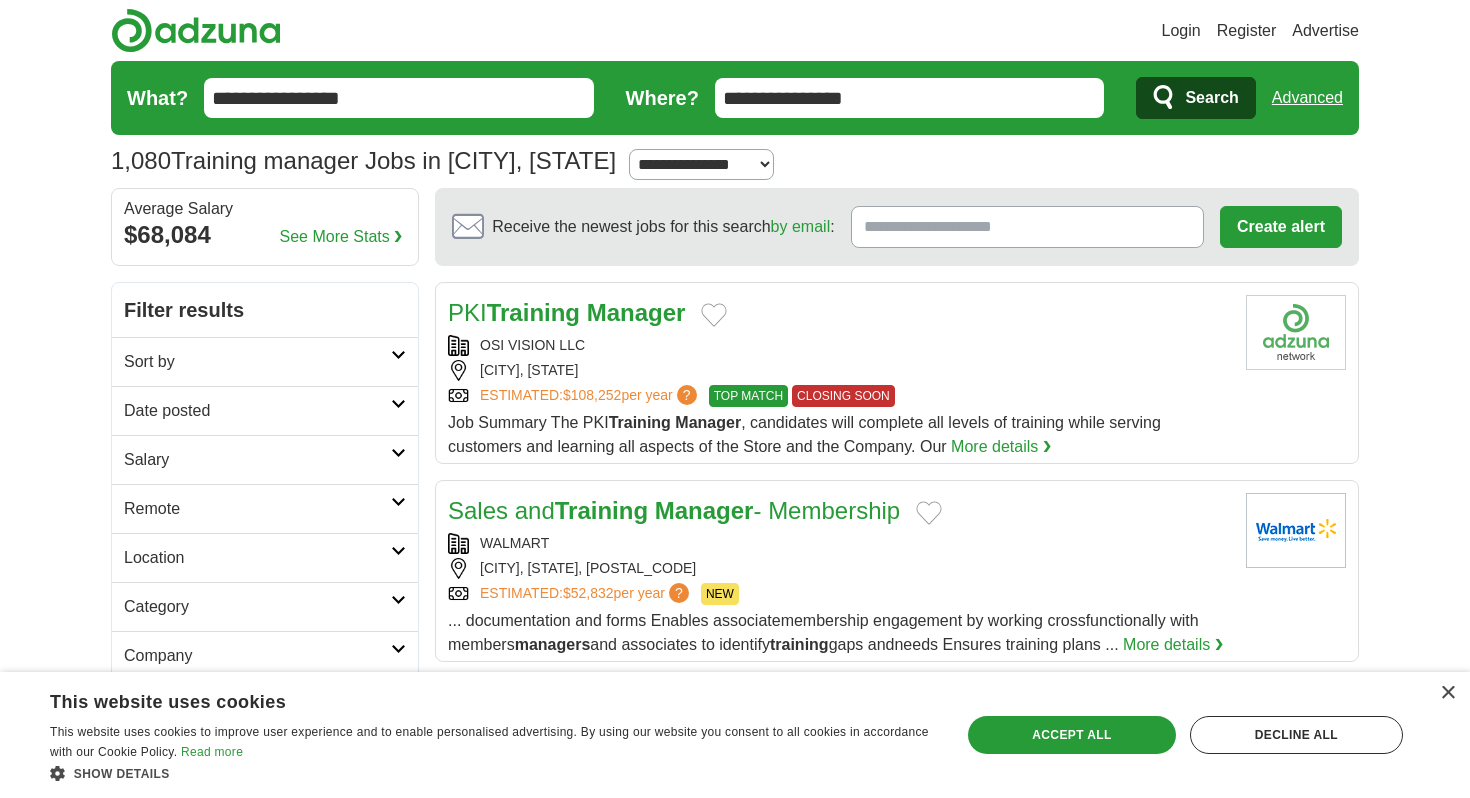 click on "Search" at bounding box center [1211, 98] 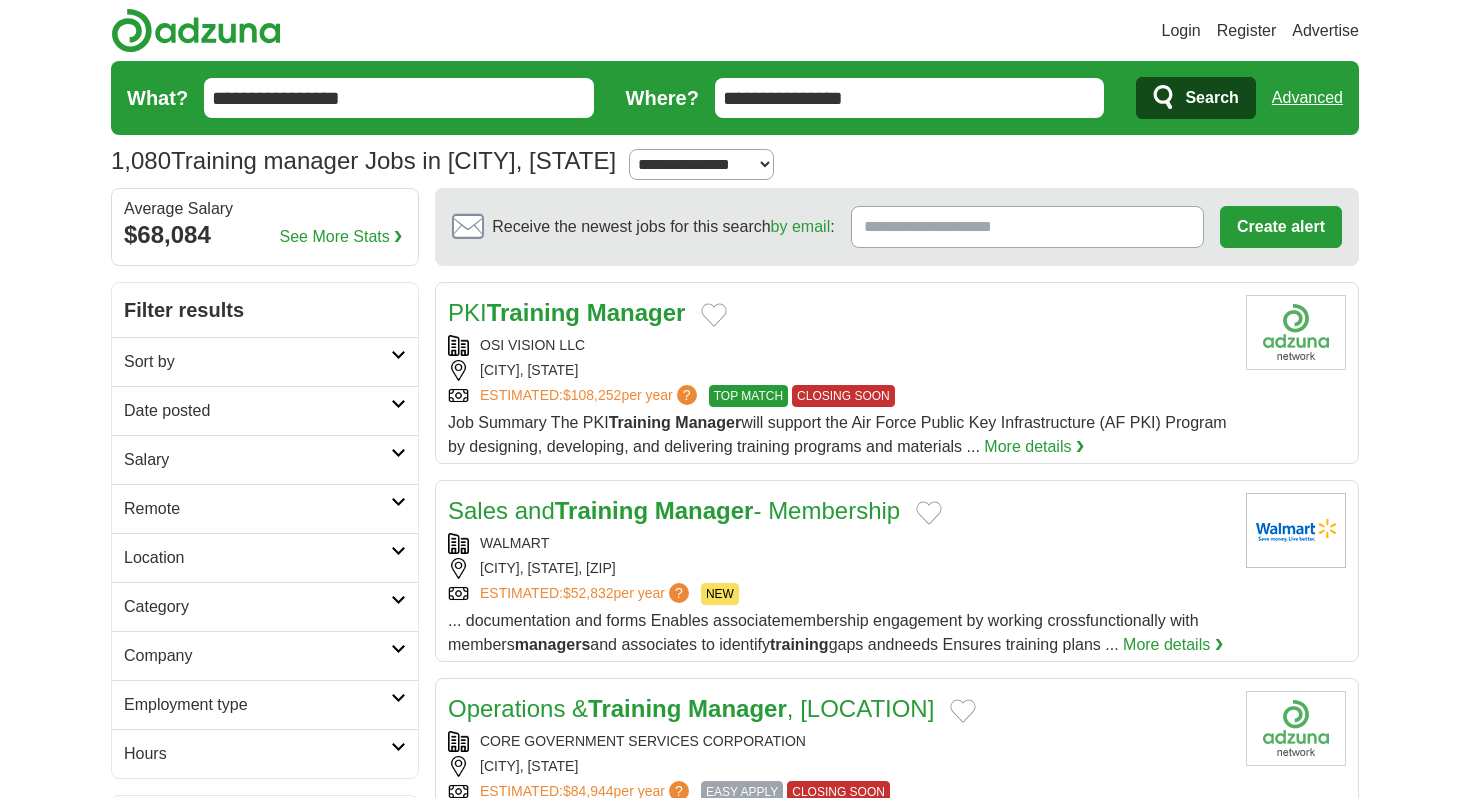 scroll, scrollTop: 0, scrollLeft: 0, axis: both 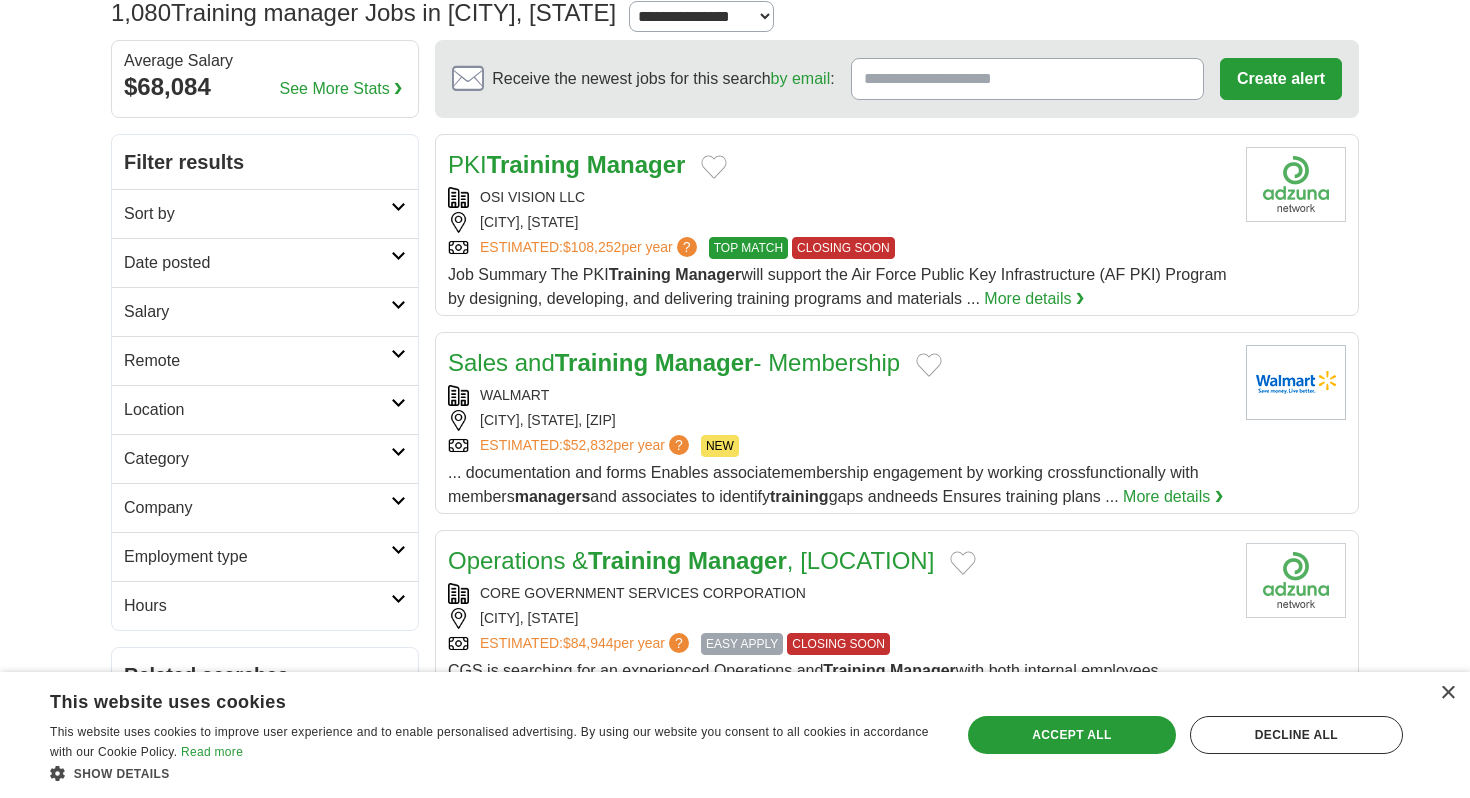 click on "Remote" at bounding box center (257, 361) 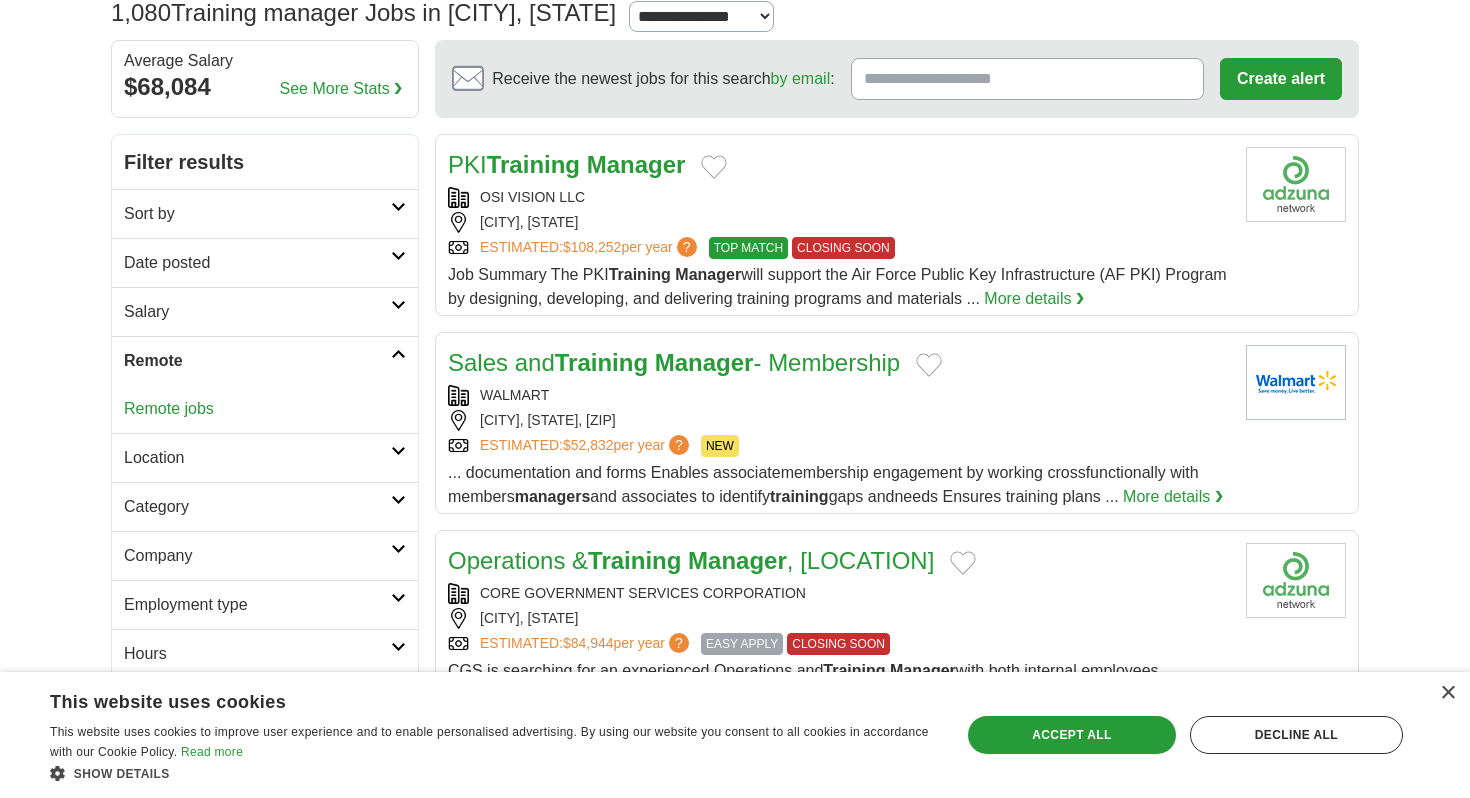 click on "Remote jobs" at bounding box center (169, 408) 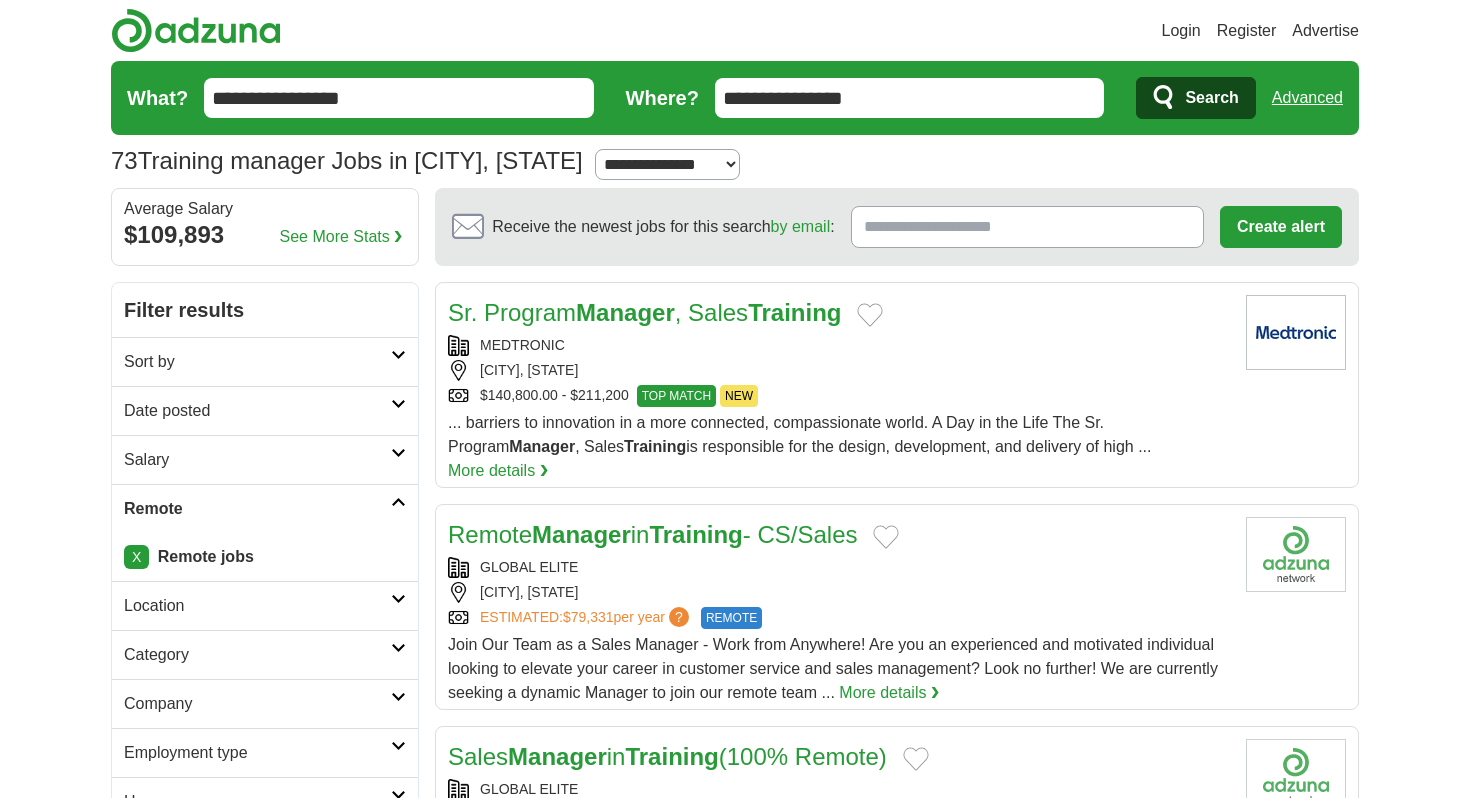 scroll, scrollTop: 0, scrollLeft: 0, axis: both 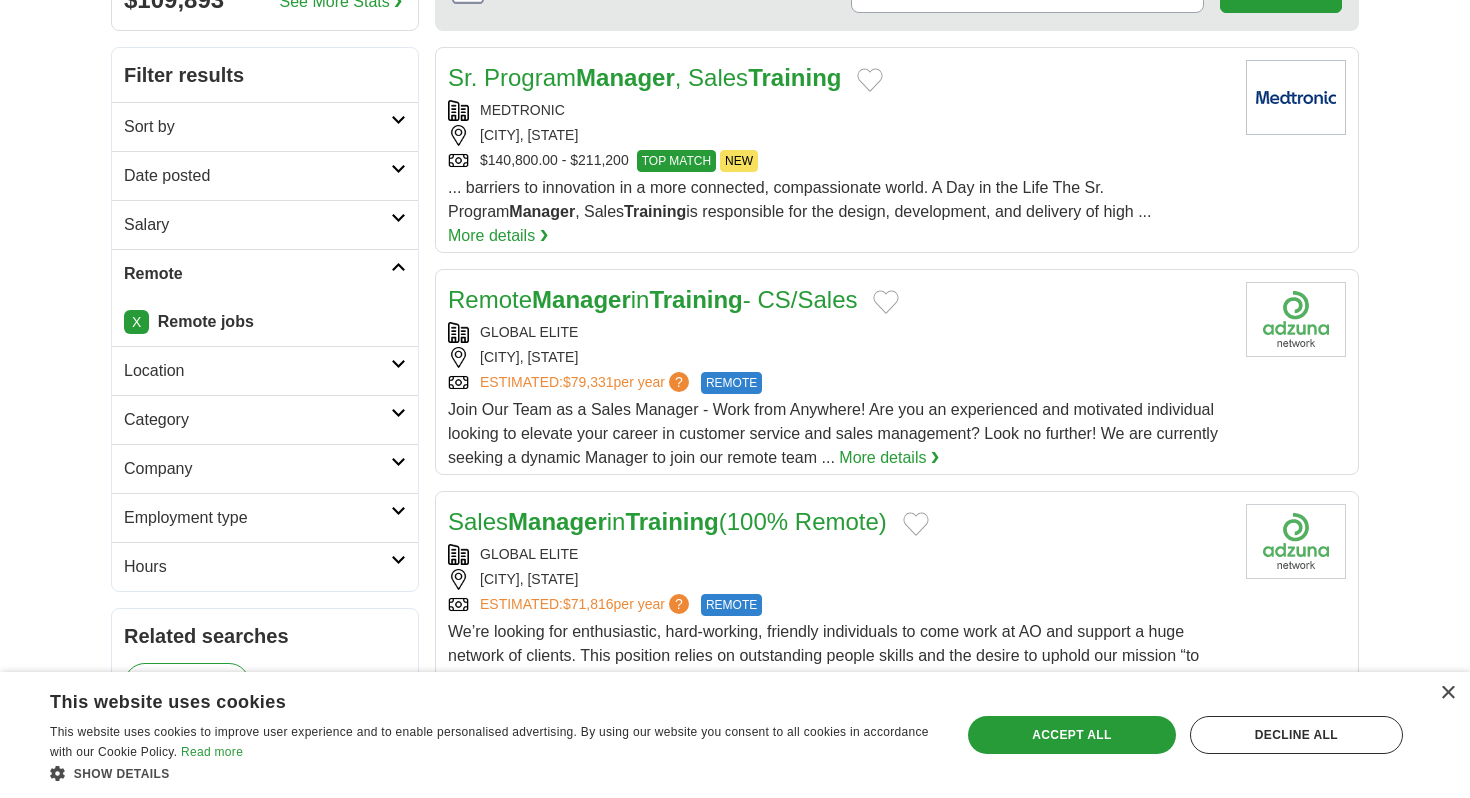 click on "X   Remote jobs" at bounding box center (265, 322) 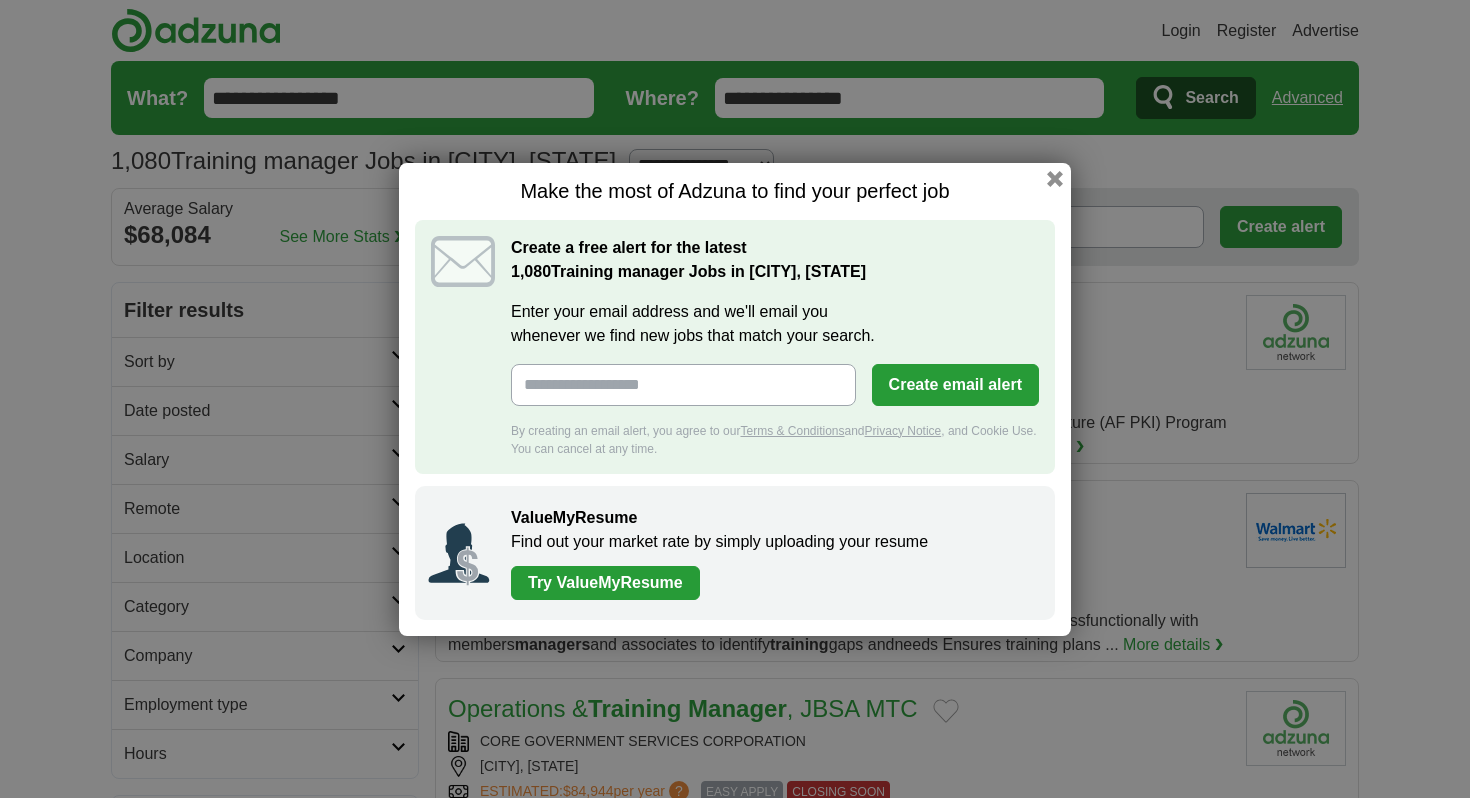 scroll, scrollTop: 0, scrollLeft: 0, axis: both 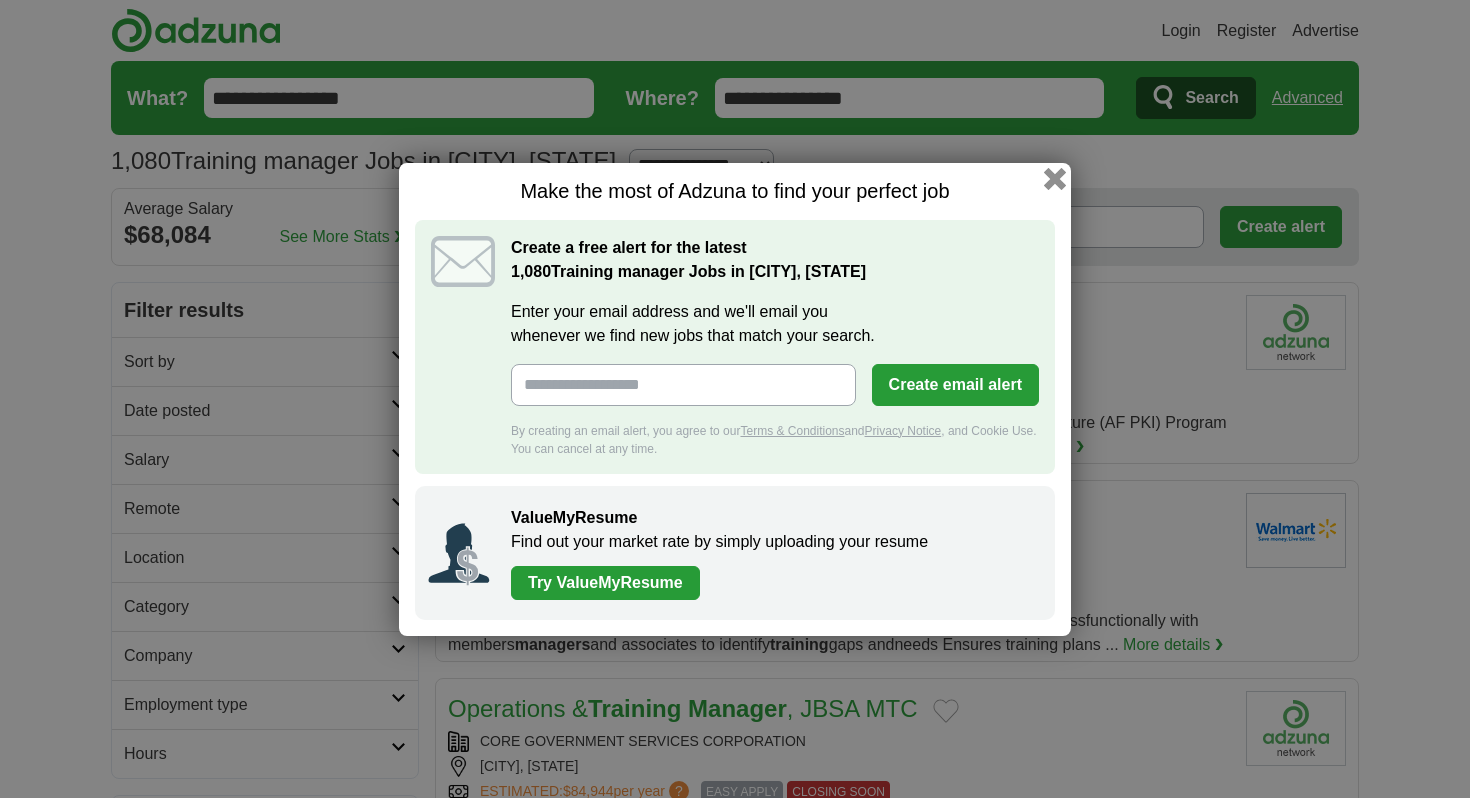 click at bounding box center (1055, 178) 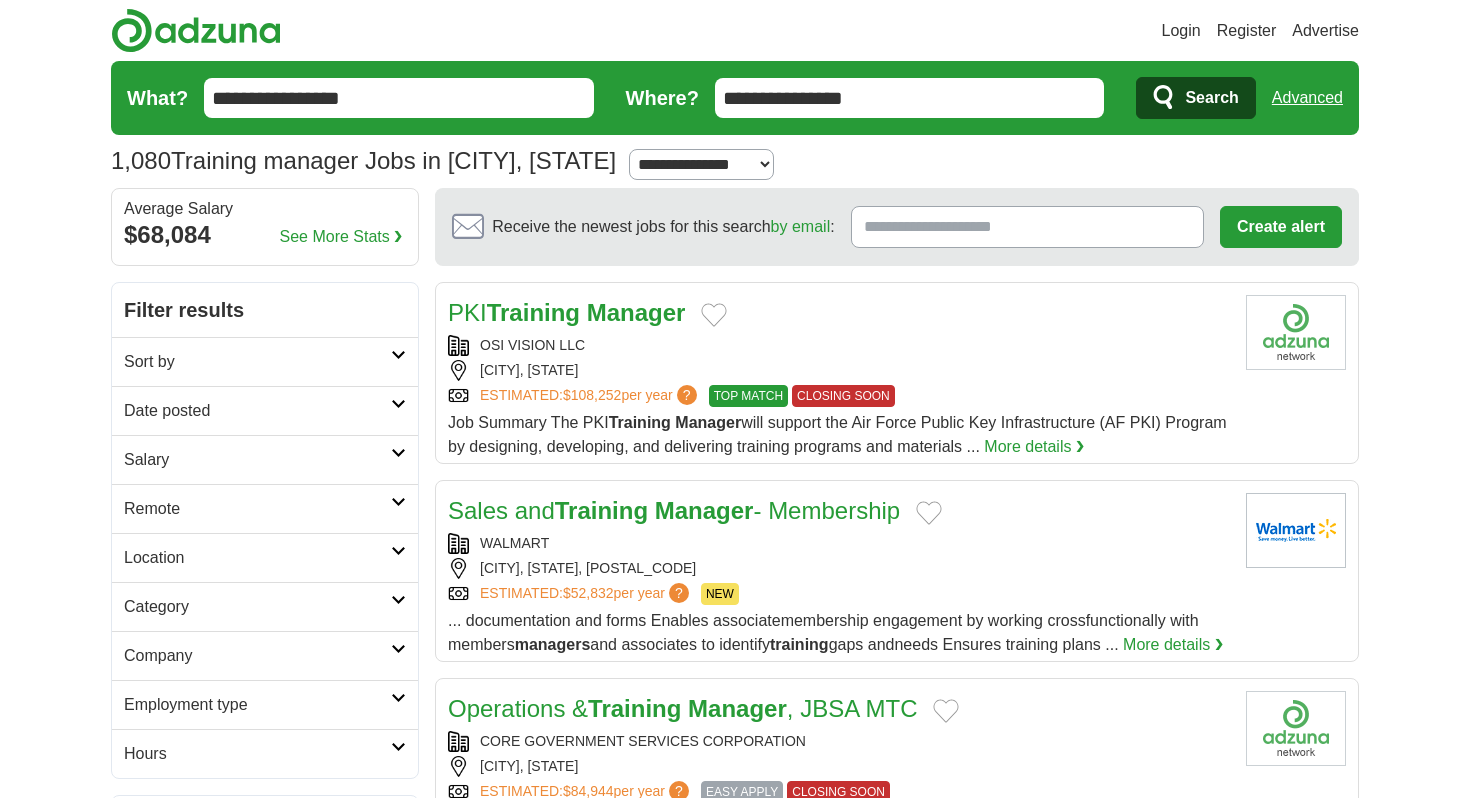 click on "Salary" at bounding box center (257, 460) 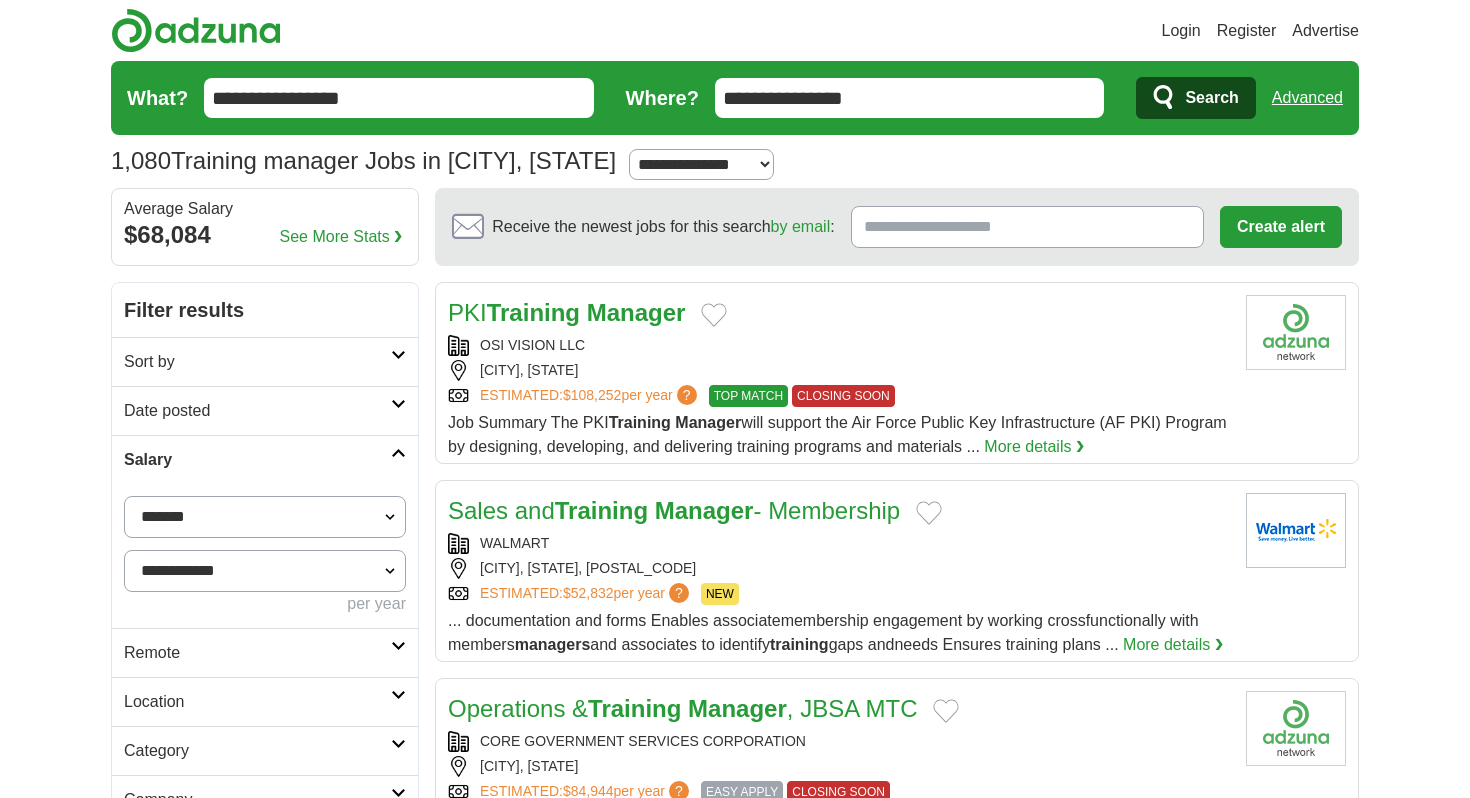 click on "**********" at bounding box center [265, 517] 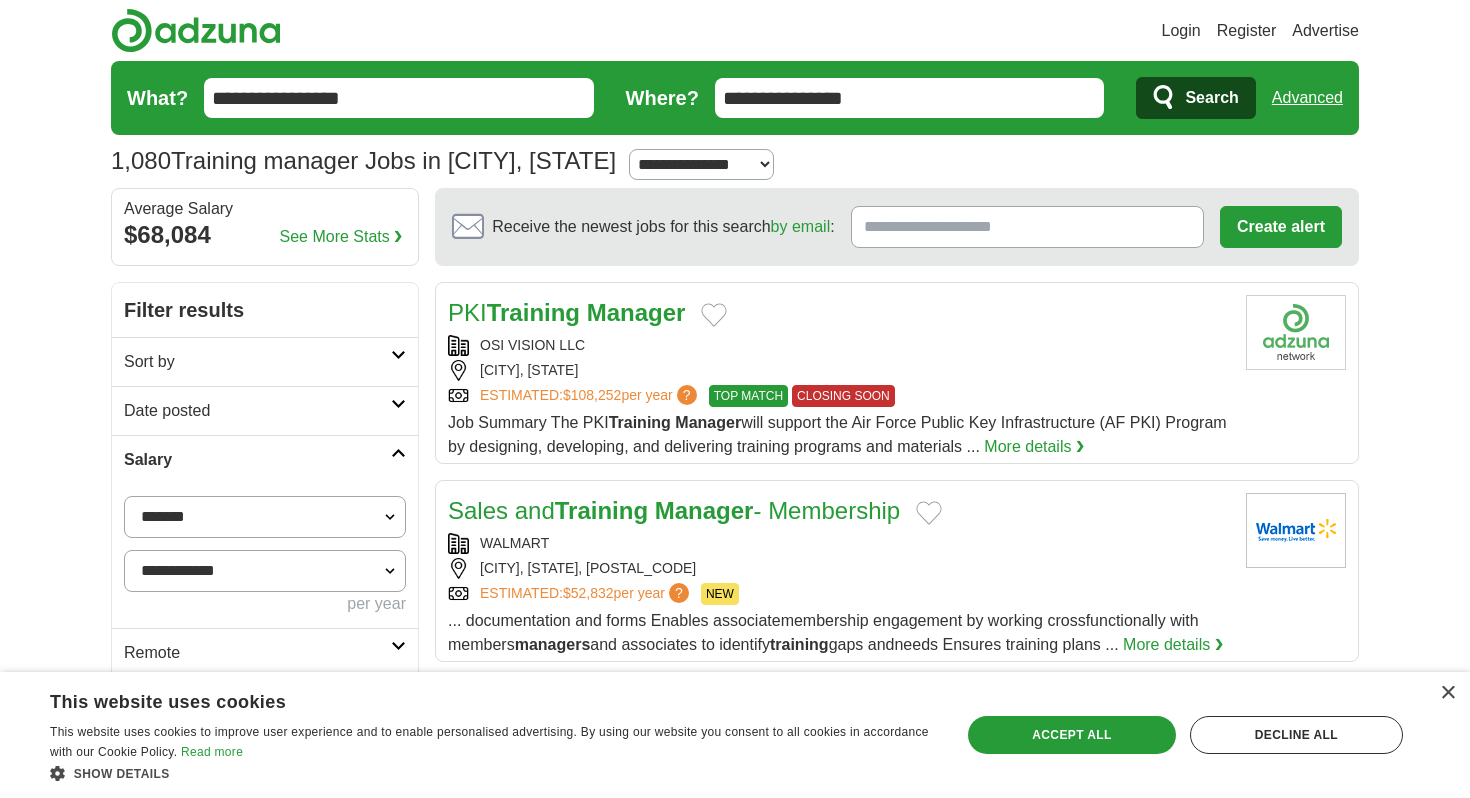 select on "******" 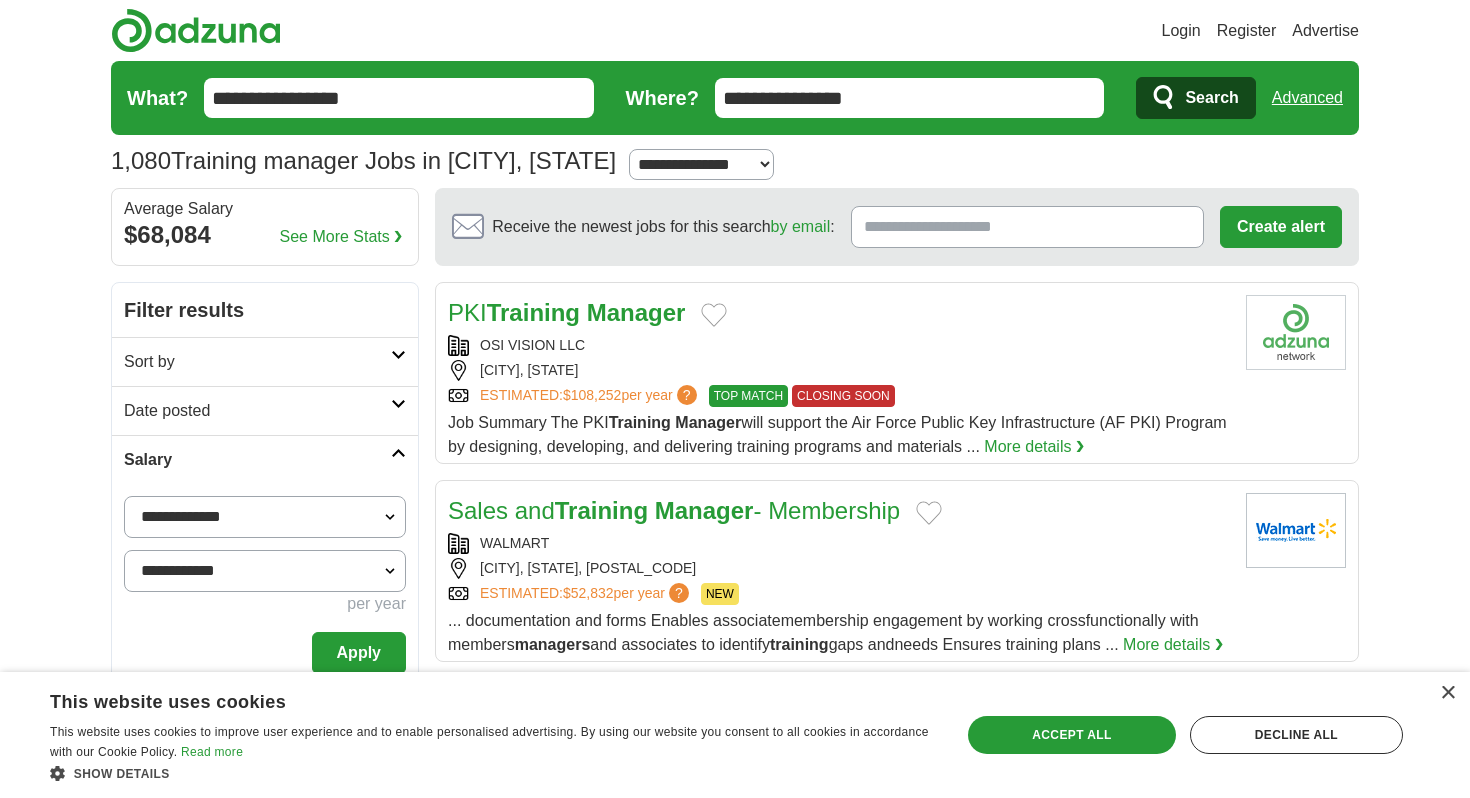 click on "Apply" at bounding box center (359, 653) 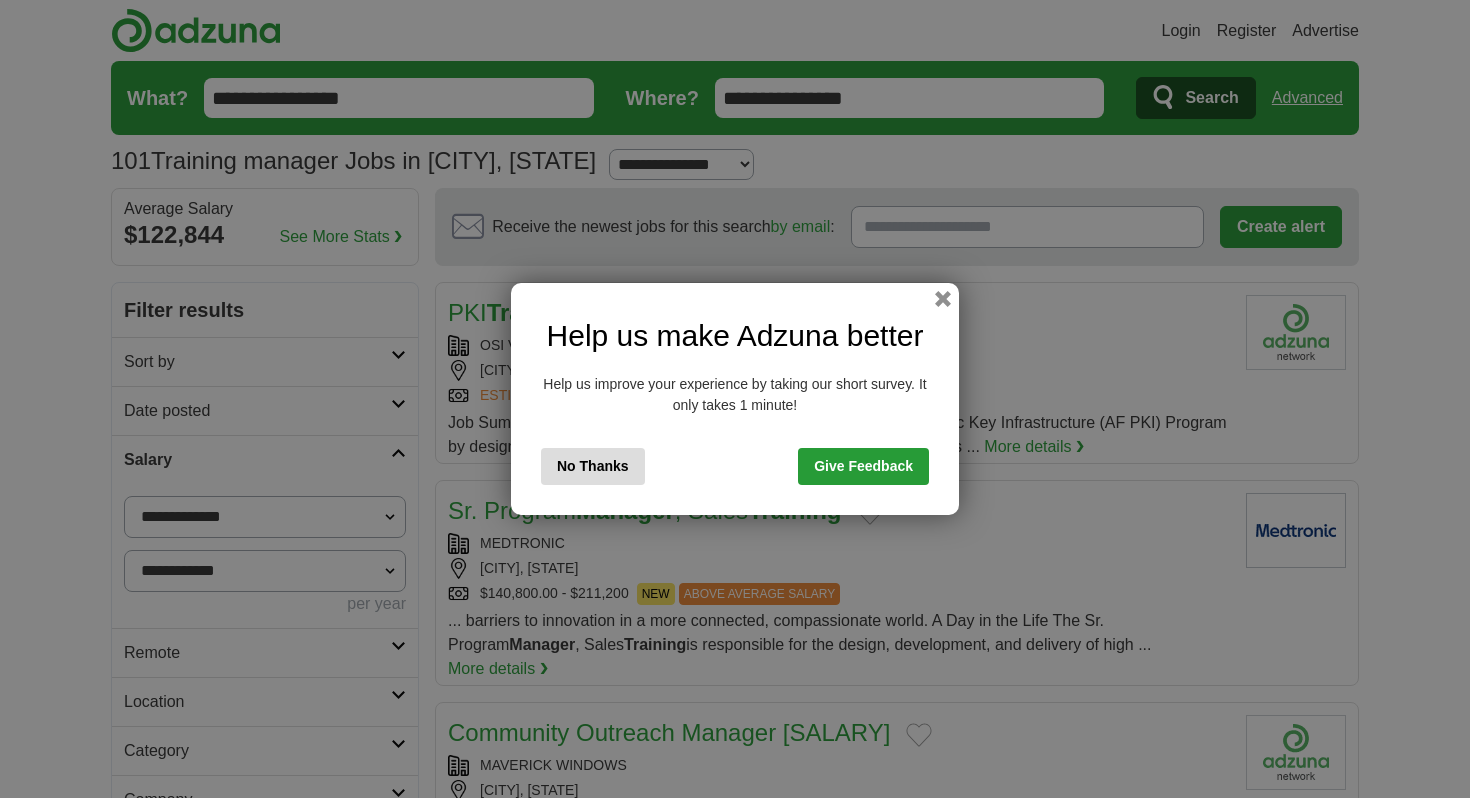 scroll, scrollTop: 0, scrollLeft: 0, axis: both 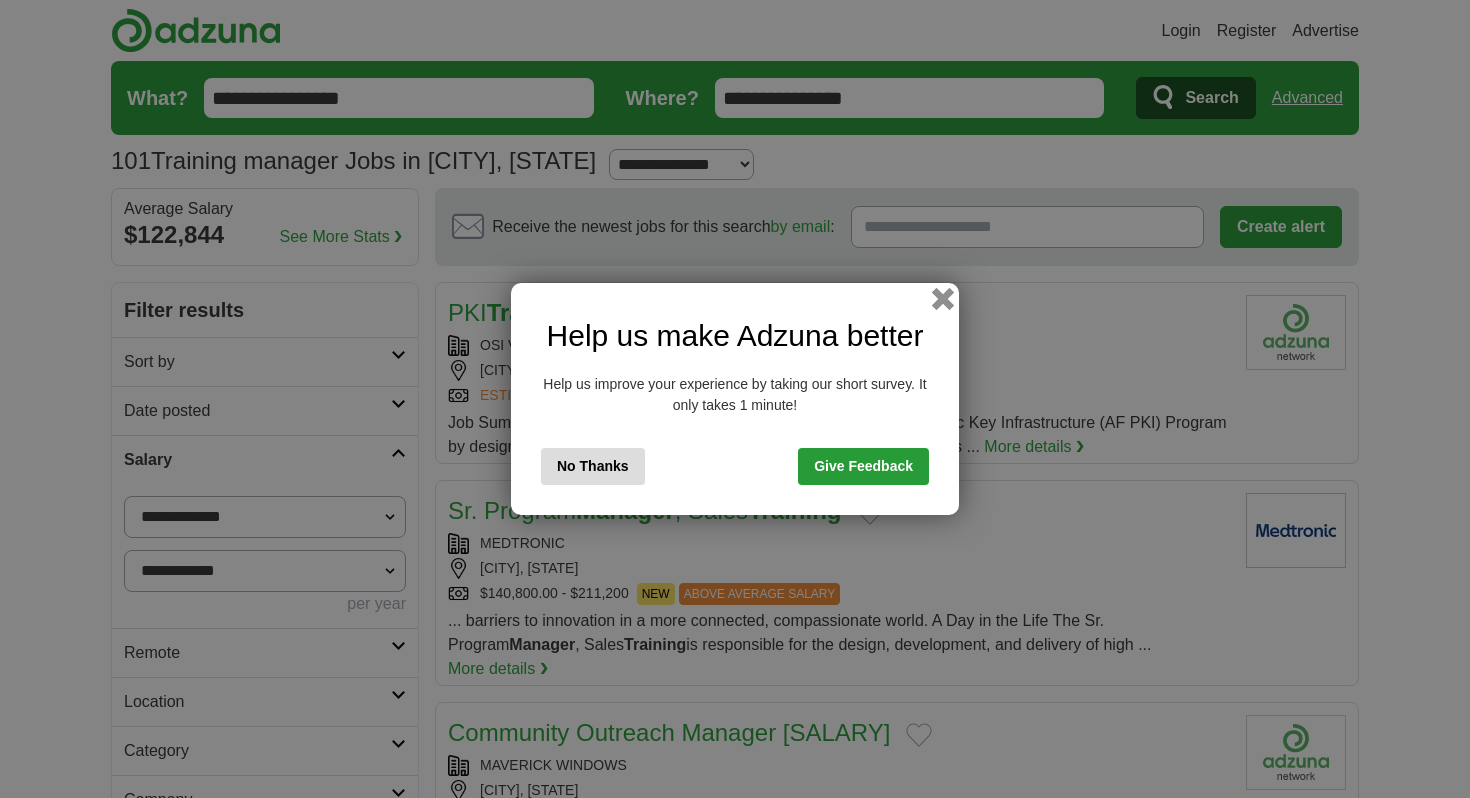 click at bounding box center [943, 299] 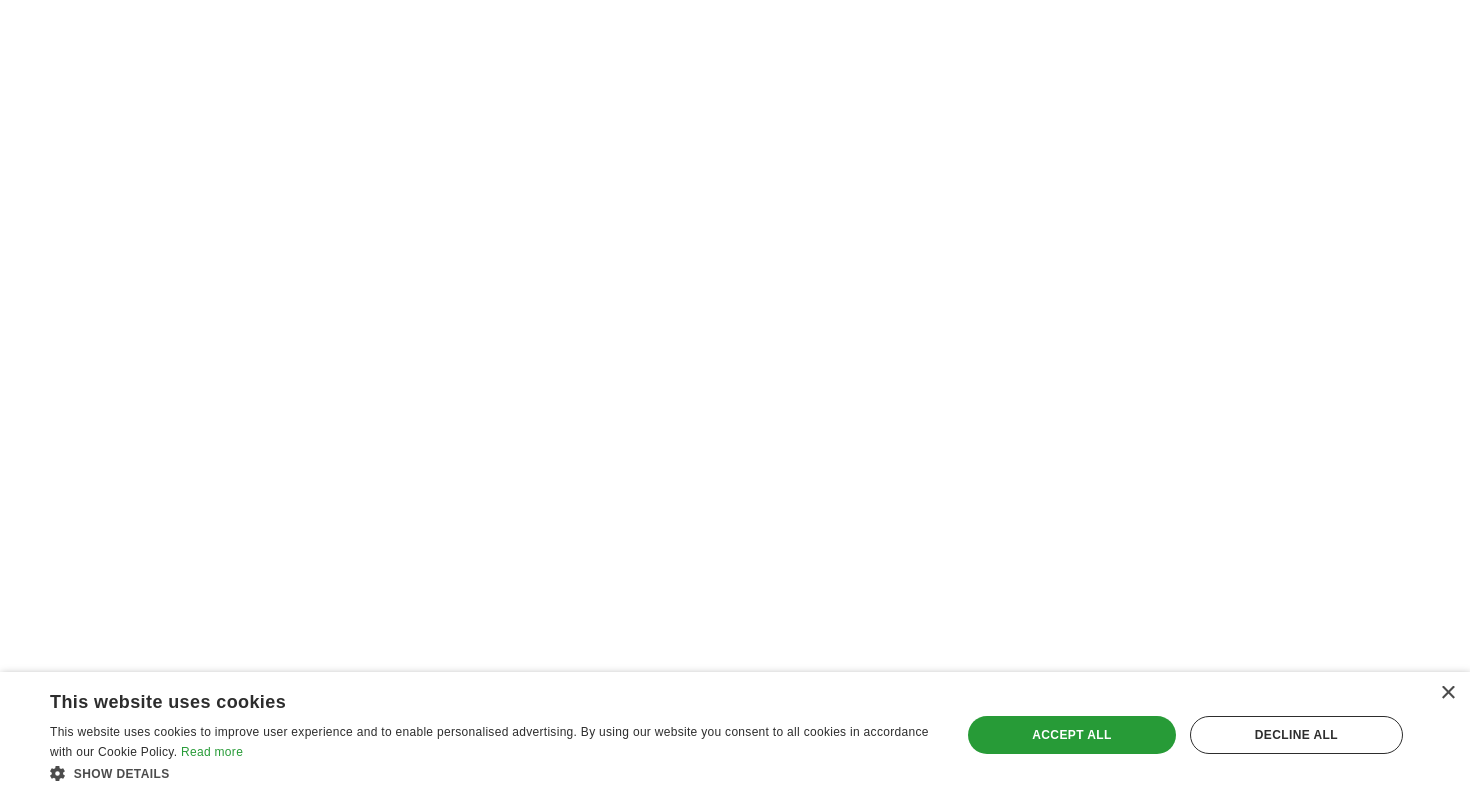 scroll, scrollTop: 2832, scrollLeft: 0, axis: vertical 